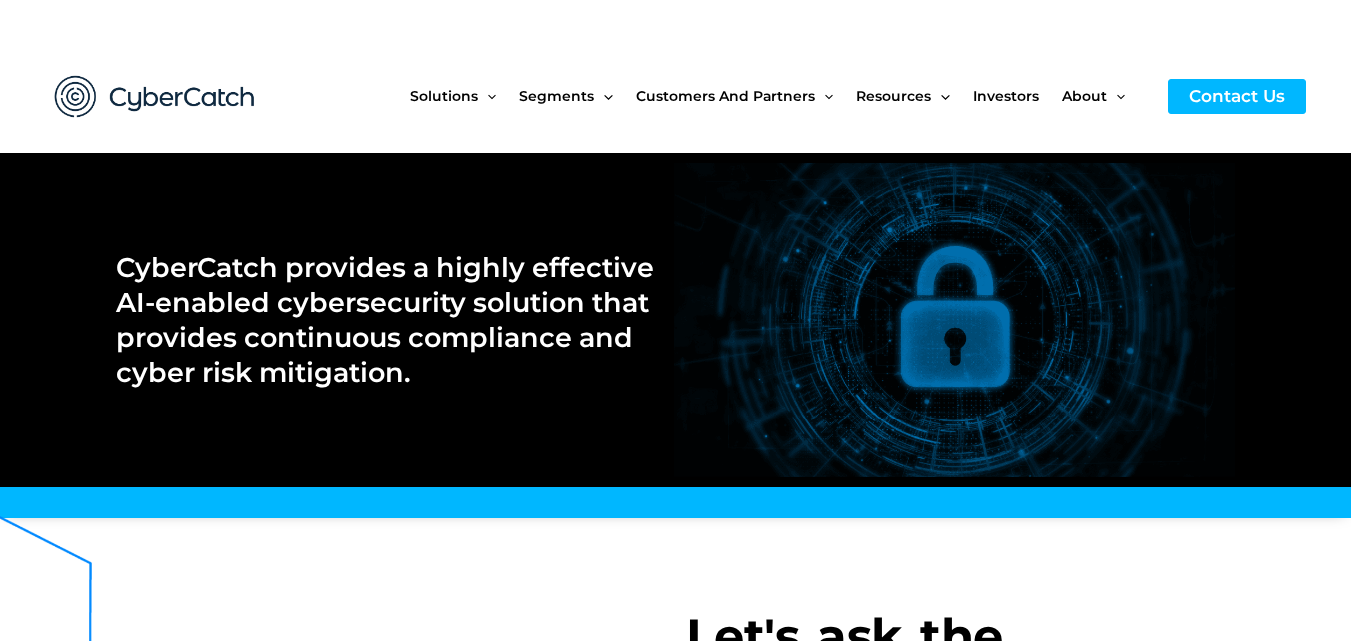 scroll, scrollTop: 0, scrollLeft: 0, axis: both 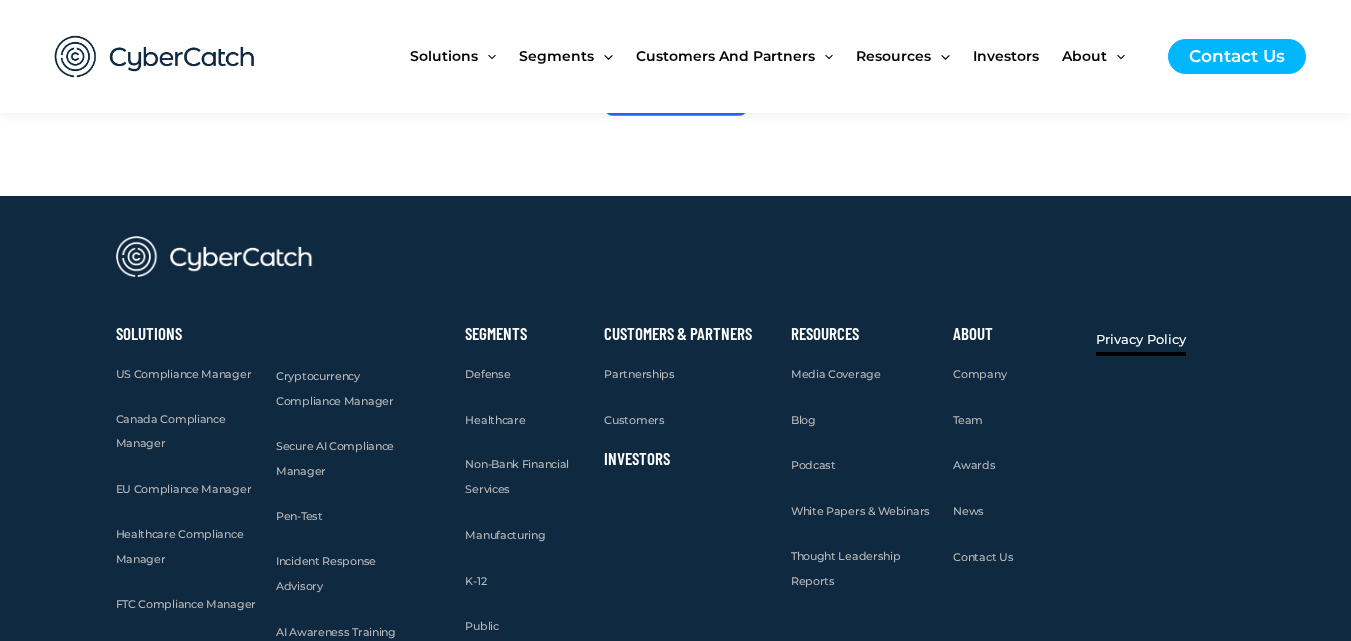 click on "Privacy Policy" at bounding box center (1141, 339) 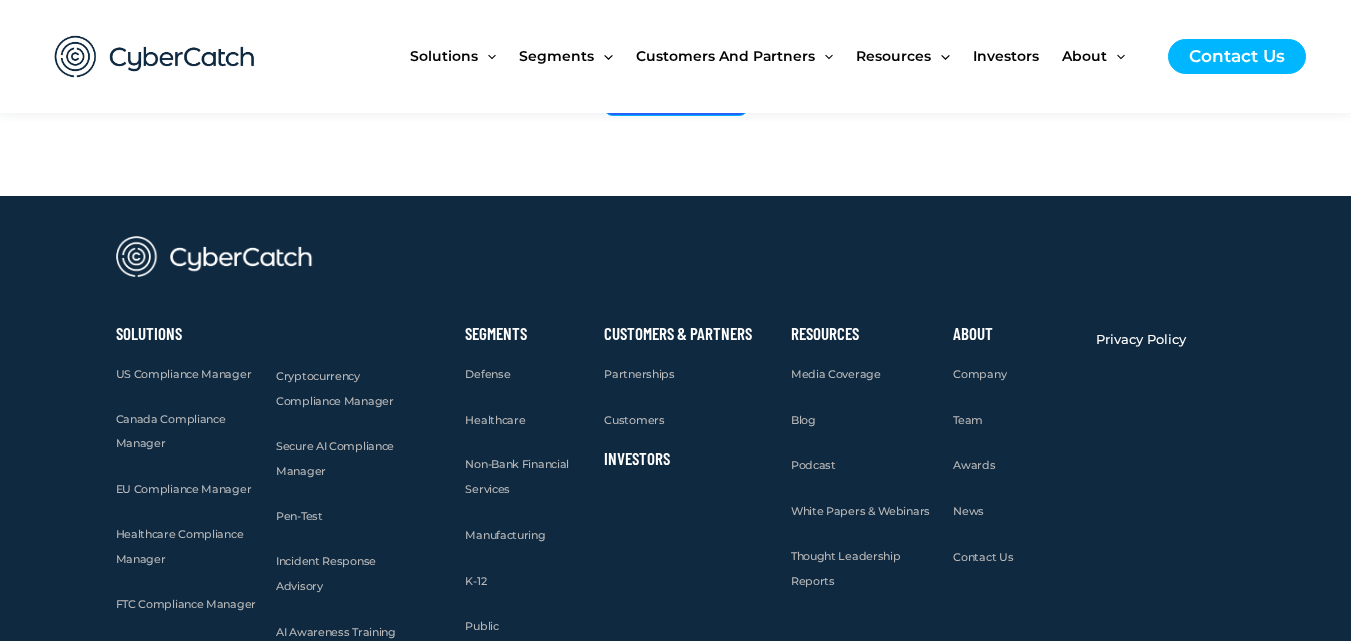 click on "About
Company
Team
Awards
News
Contact Us" at bounding box center (1014, 543) 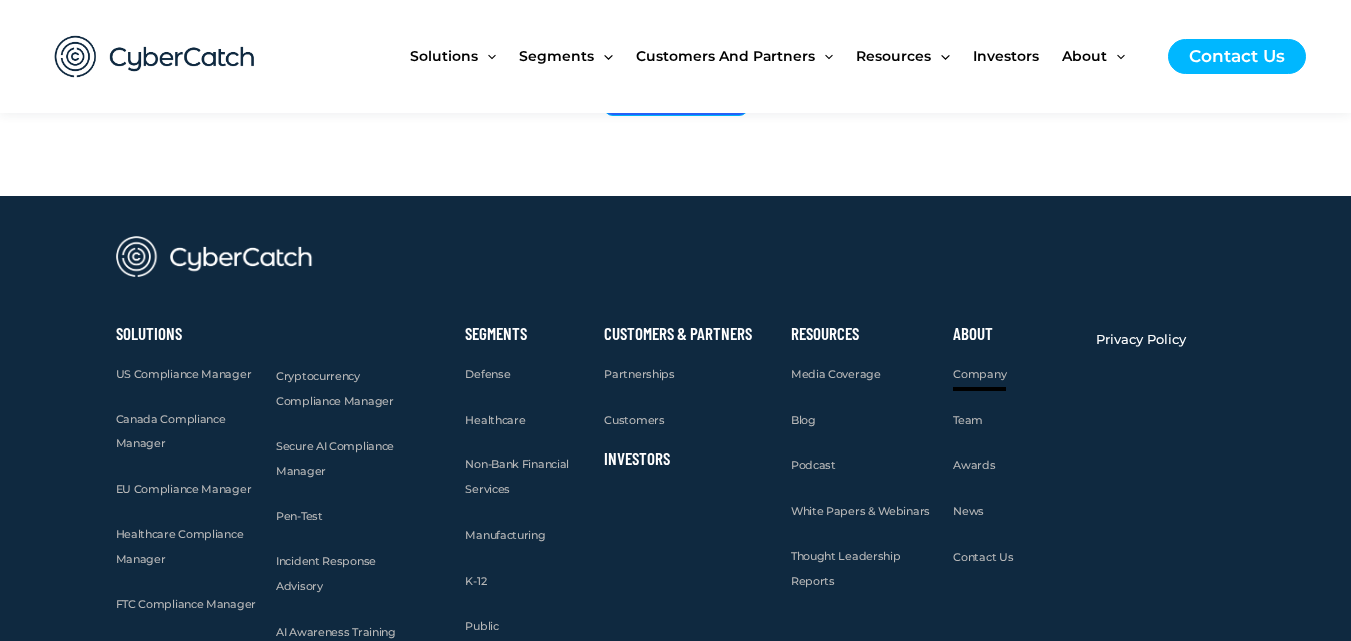 click on "Company" at bounding box center (979, 374) 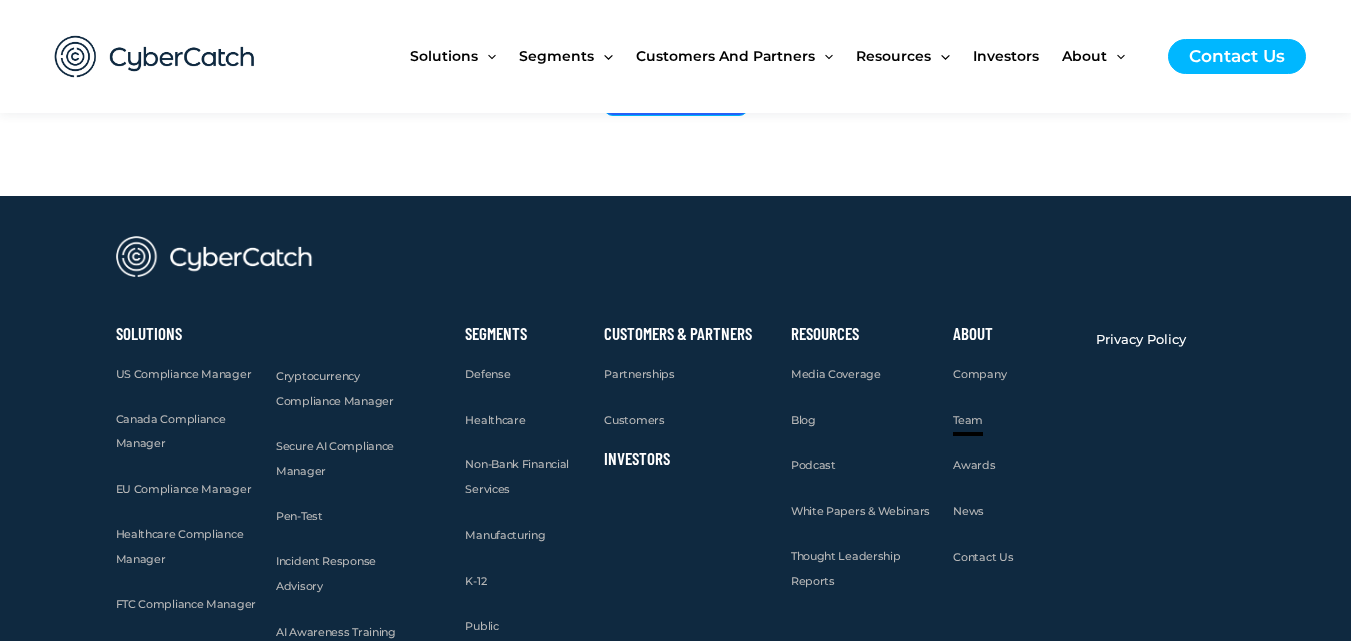 click on "Team" at bounding box center (968, 420) 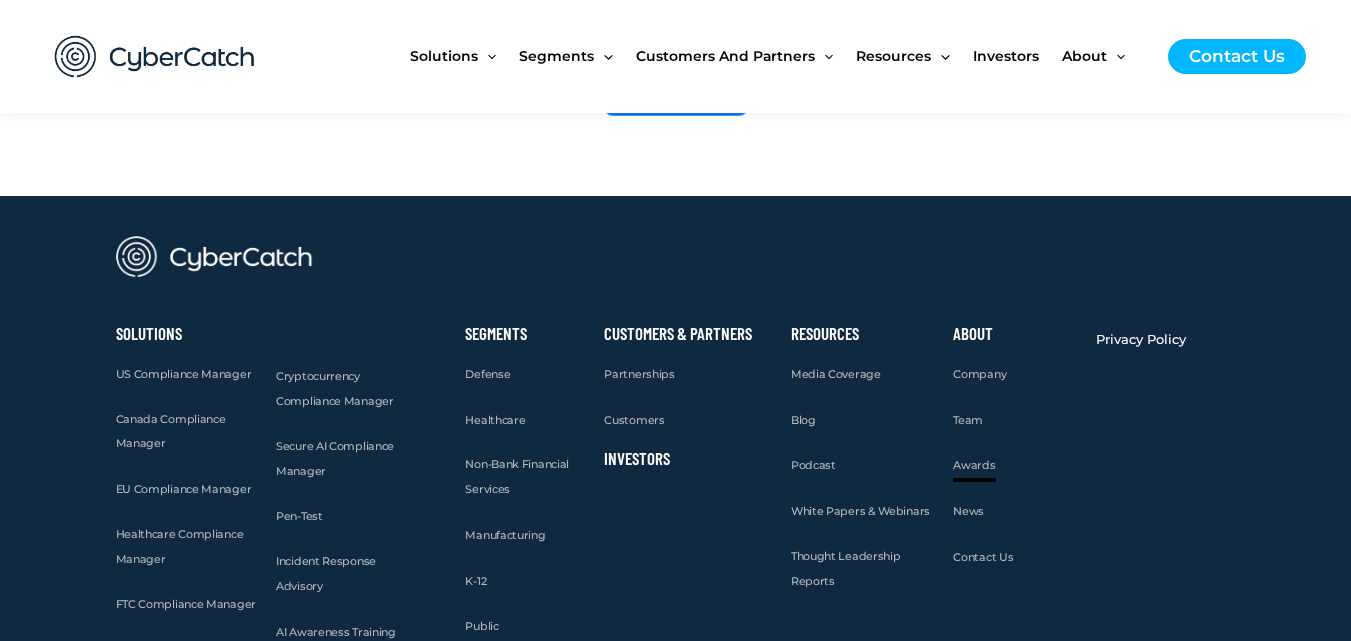 click on "Awards" at bounding box center (974, 465) 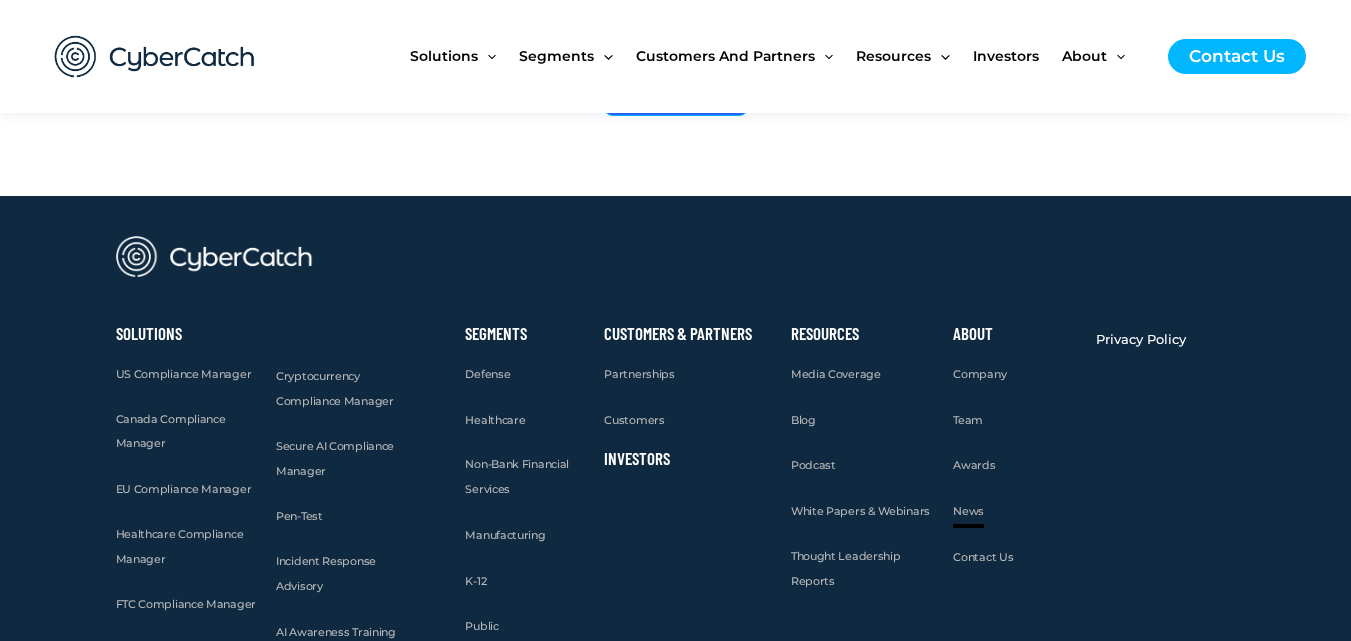 click on "News" at bounding box center (968, 511) 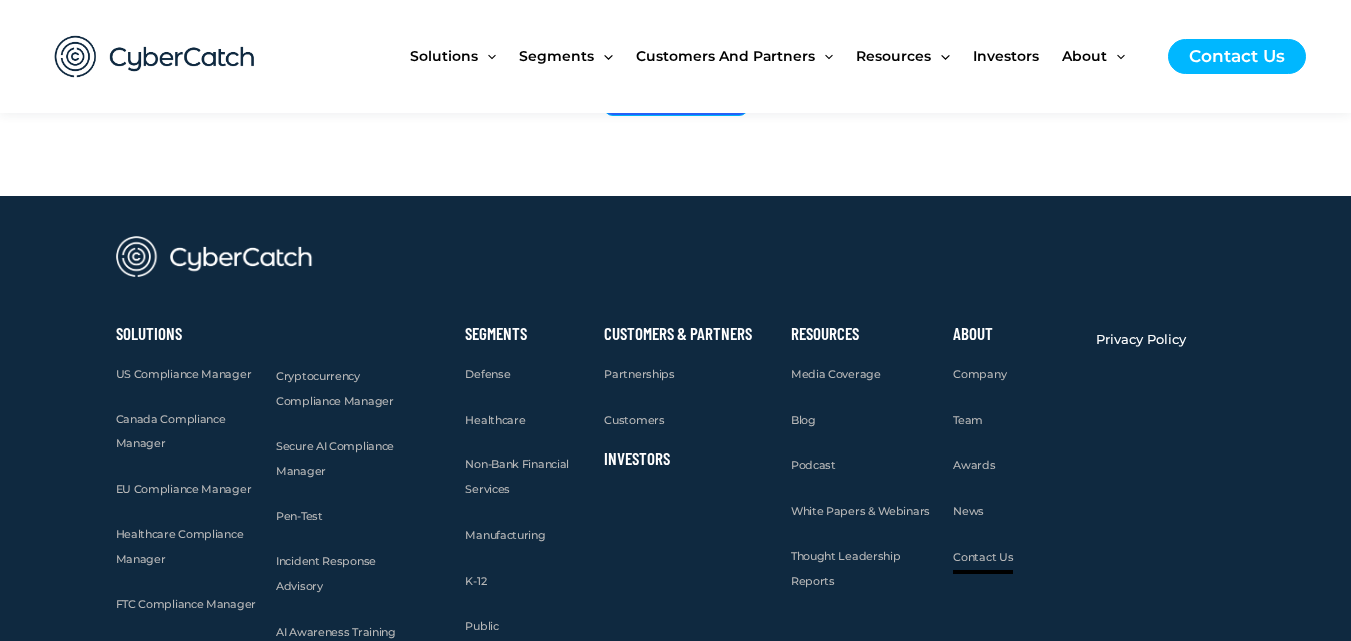 click on "Contact Us" at bounding box center [983, 557] 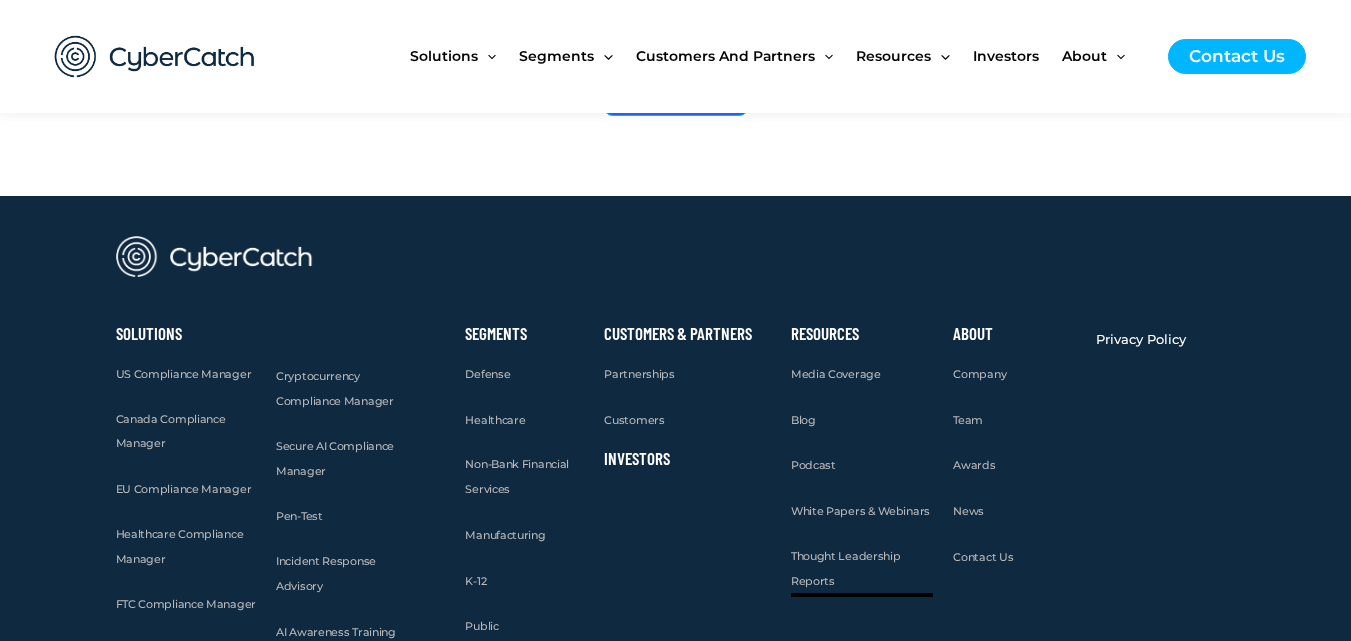 click on "Thought Leadership Reports" at bounding box center [846, 568] 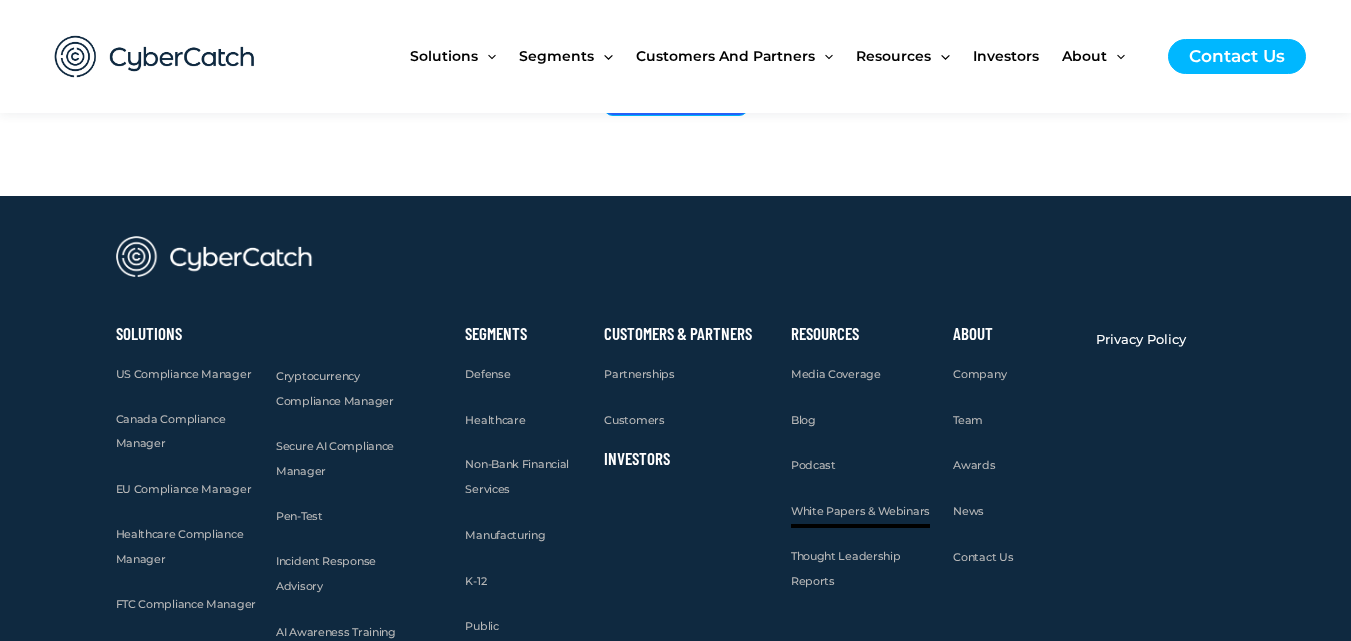 click on "White Papers & Webinars" at bounding box center [860, 511] 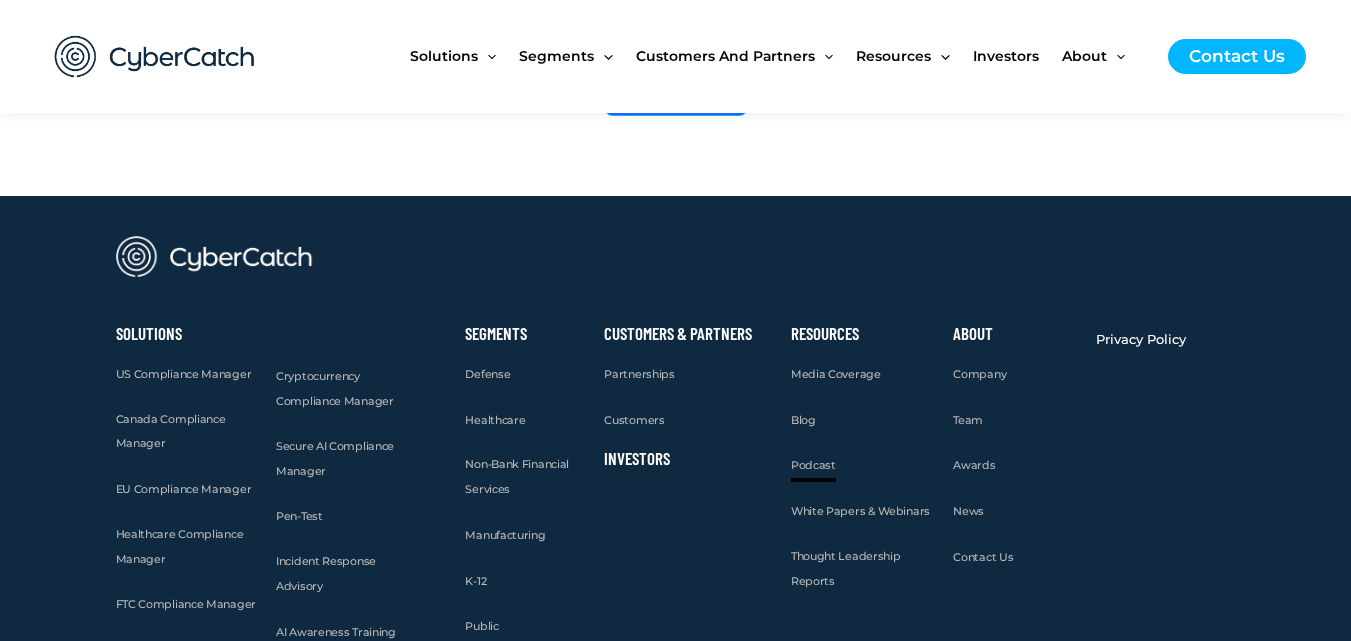 click on "Podcast" at bounding box center (813, 465) 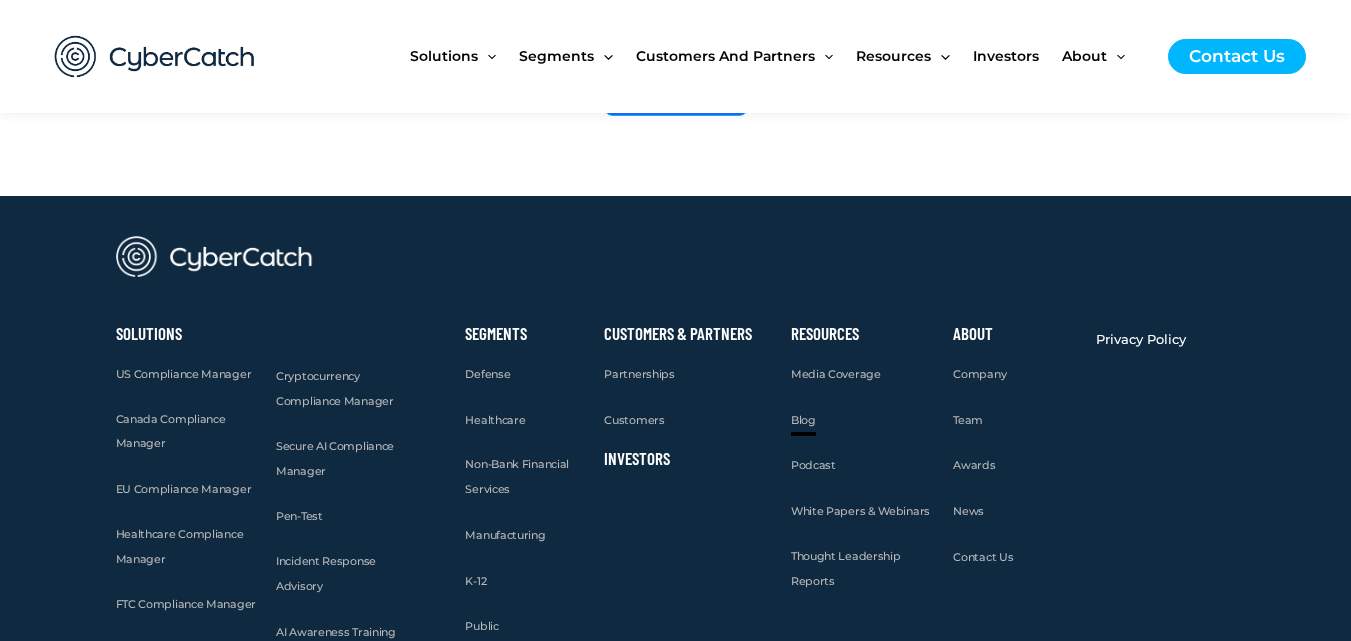 click on "Blog" at bounding box center [803, 420] 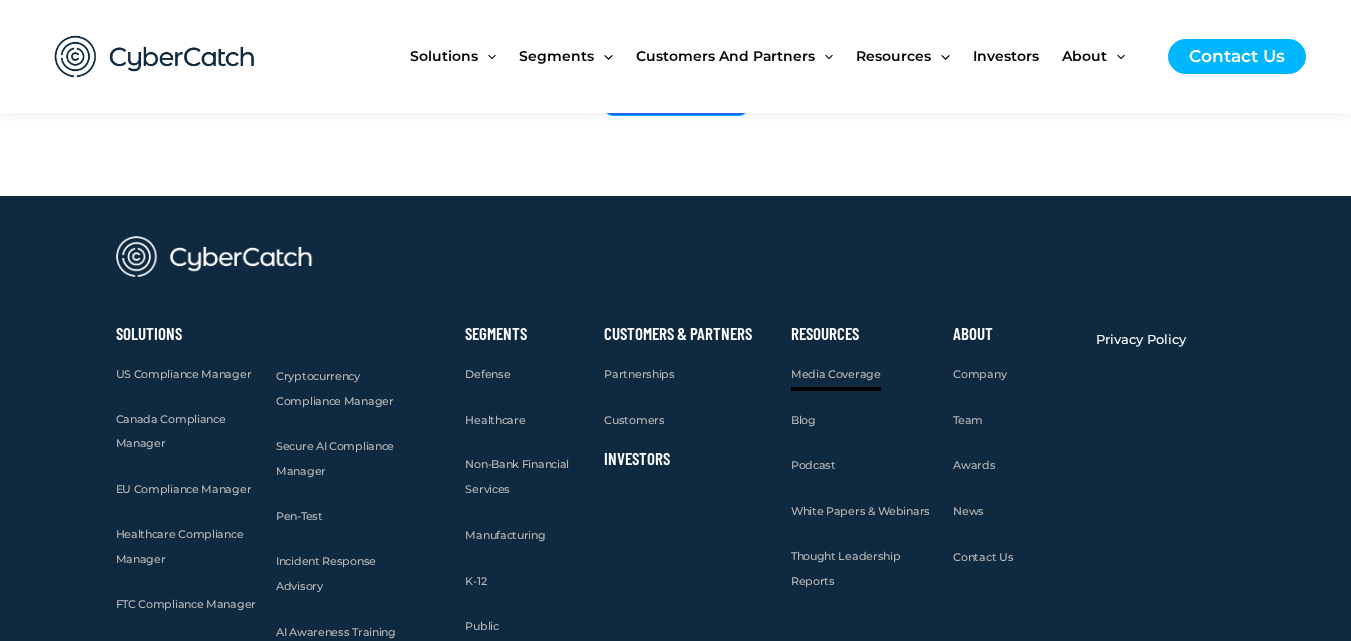 click on "Media Coverage" at bounding box center [836, 374] 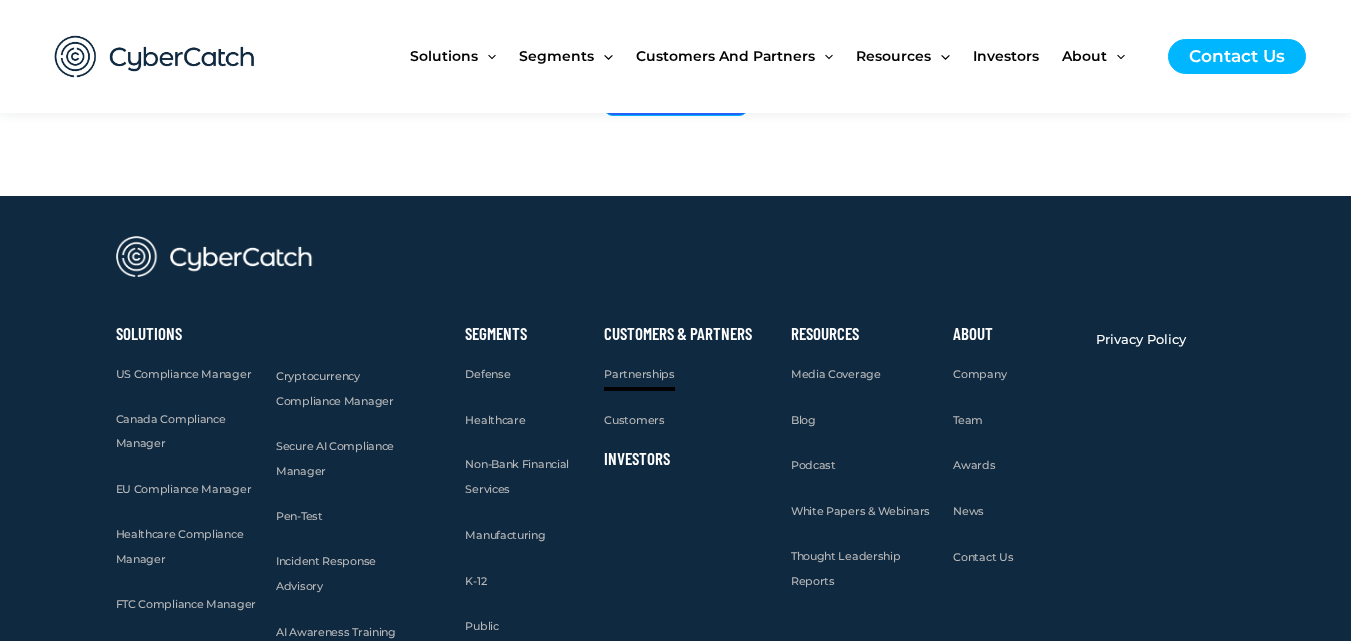 click on "Partnerships" at bounding box center (639, 374) 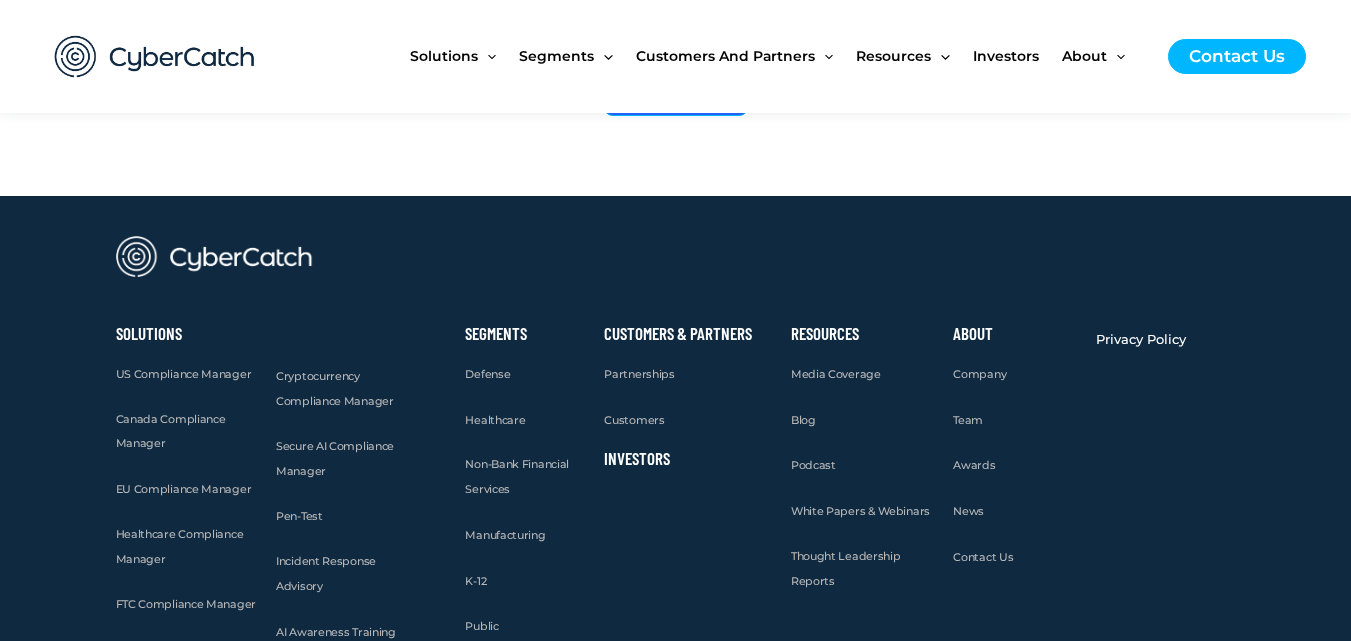 click on "Customers & Partners
Partnerships
Customers
Investors" at bounding box center [687, 543] 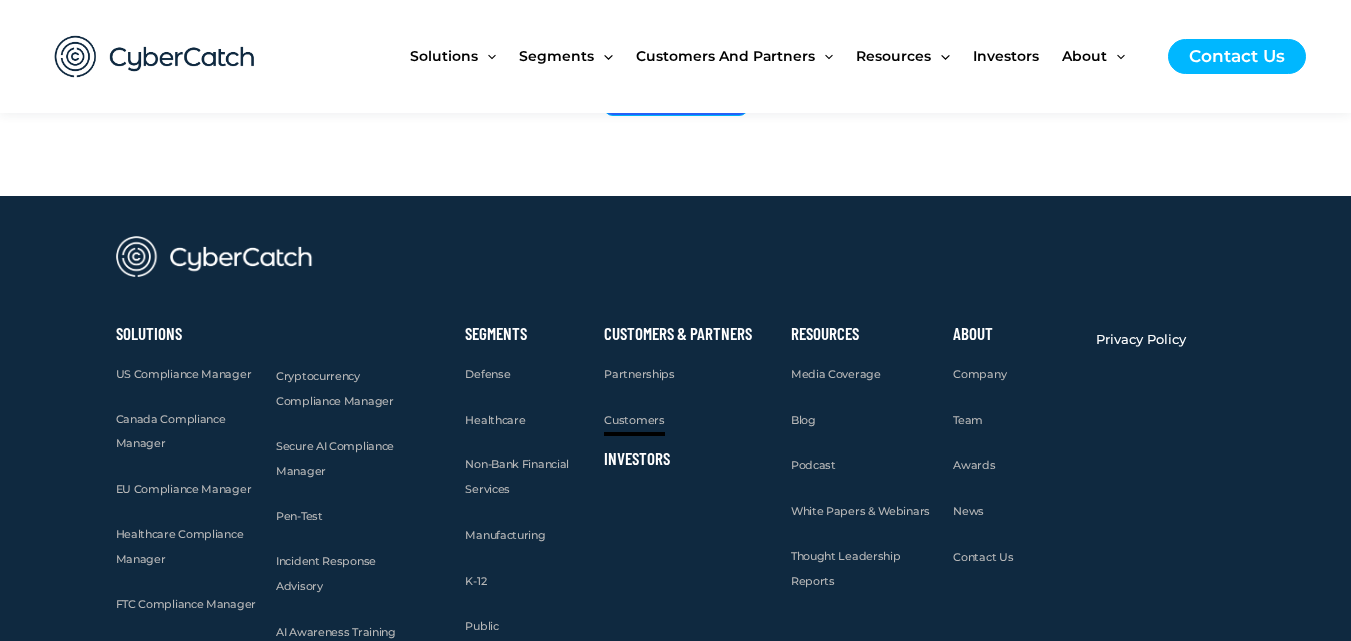 click on "Customers" at bounding box center [634, 420] 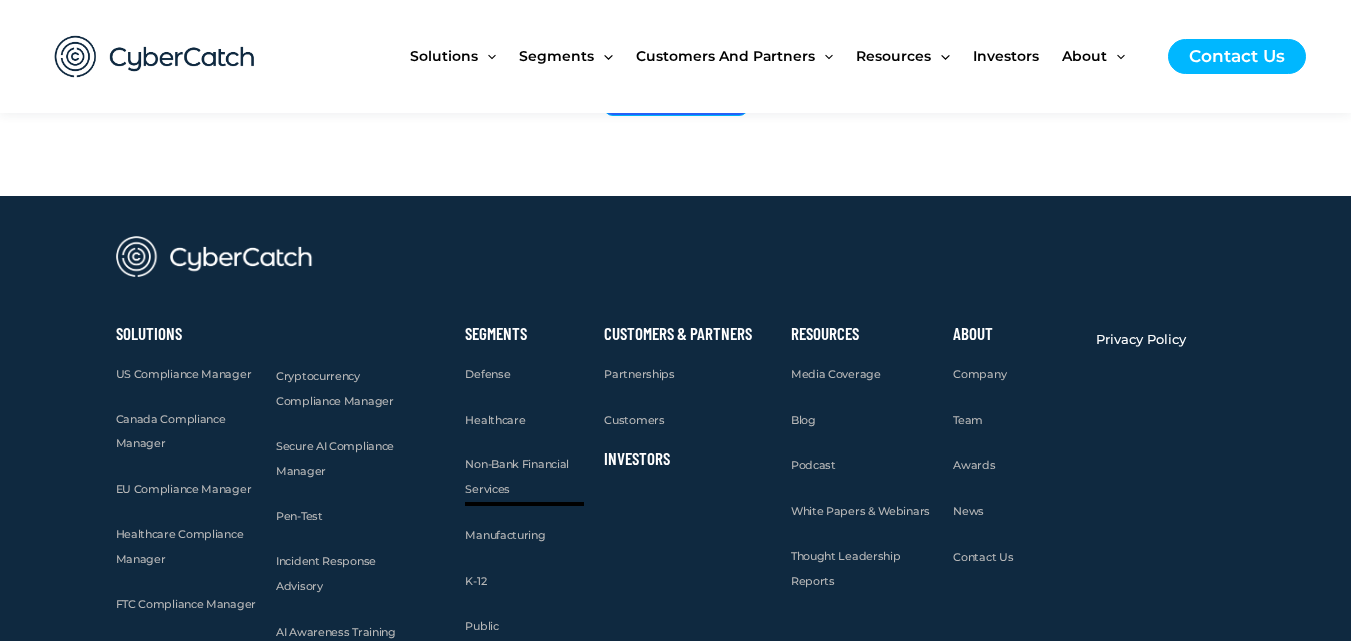 click on "Non-Bank Financial Services" at bounding box center (517, 476) 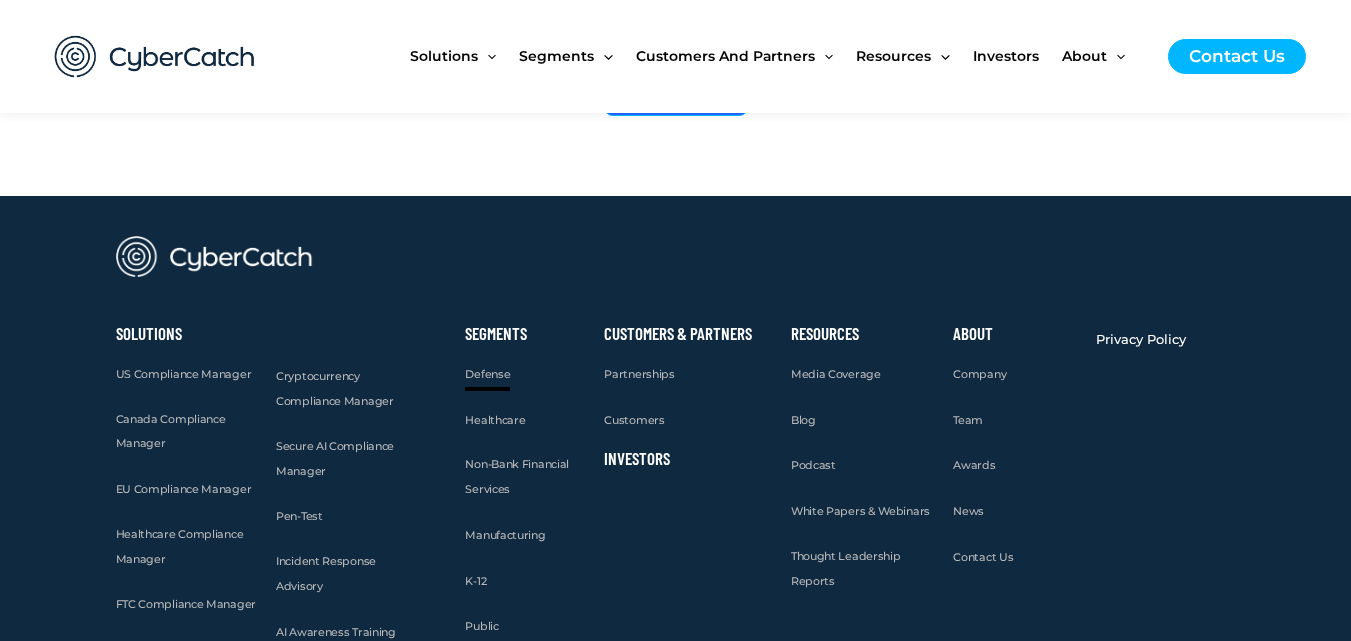 click on "Defense" at bounding box center (487, 374) 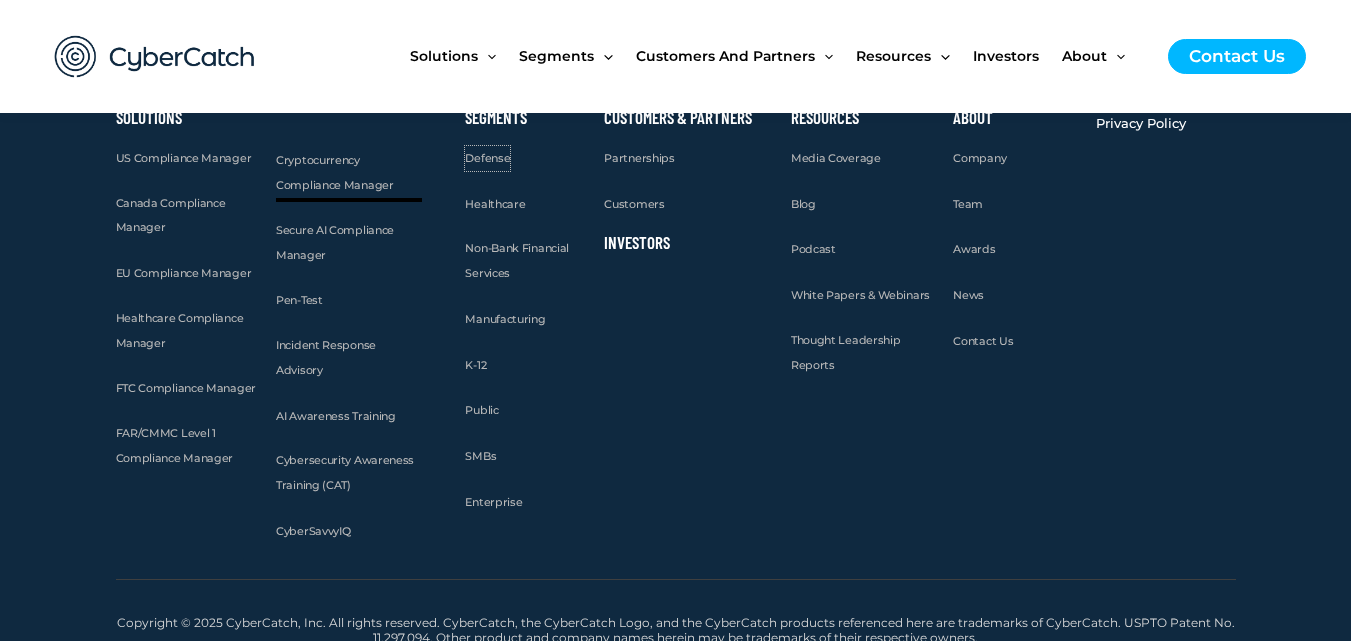 scroll, scrollTop: 7915, scrollLeft: 0, axis: vertical 